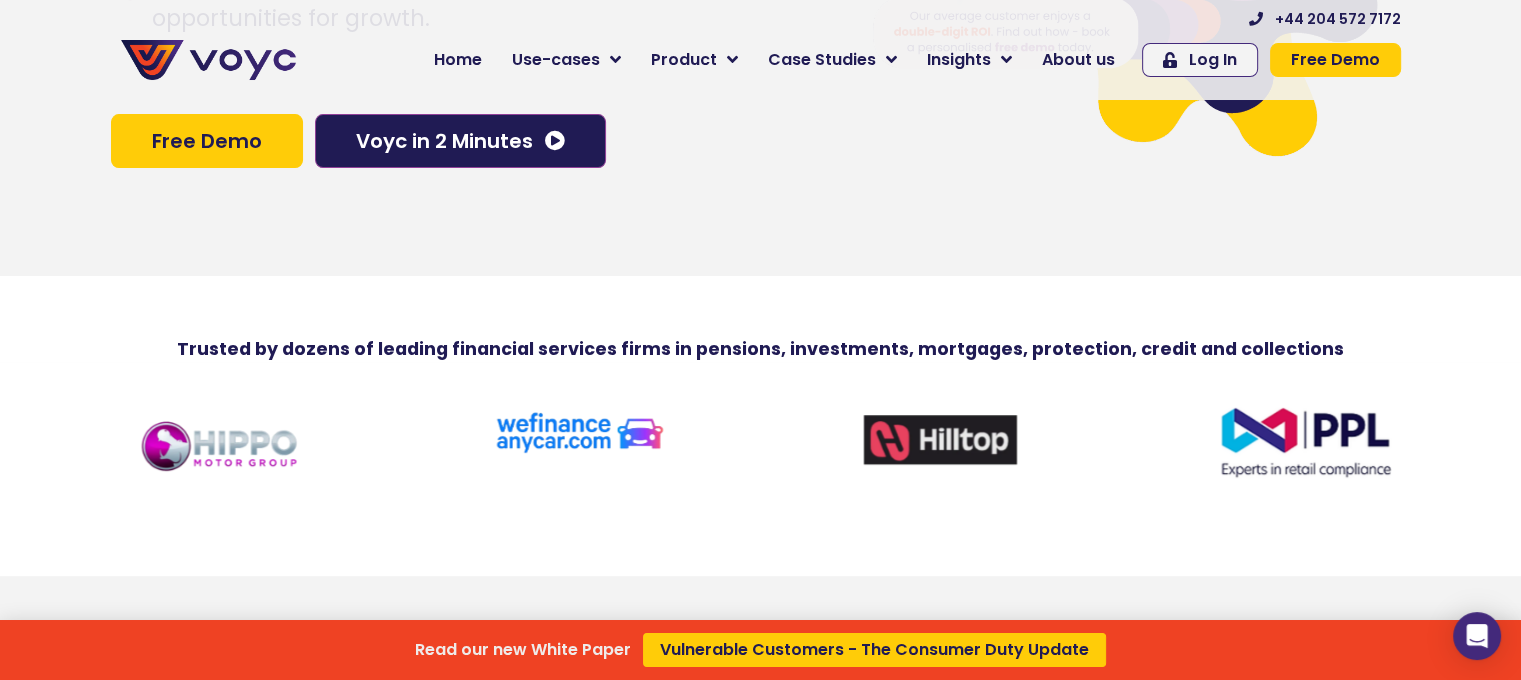 scroll, scrollTop: 0, scrollLeft: 0, axis: both 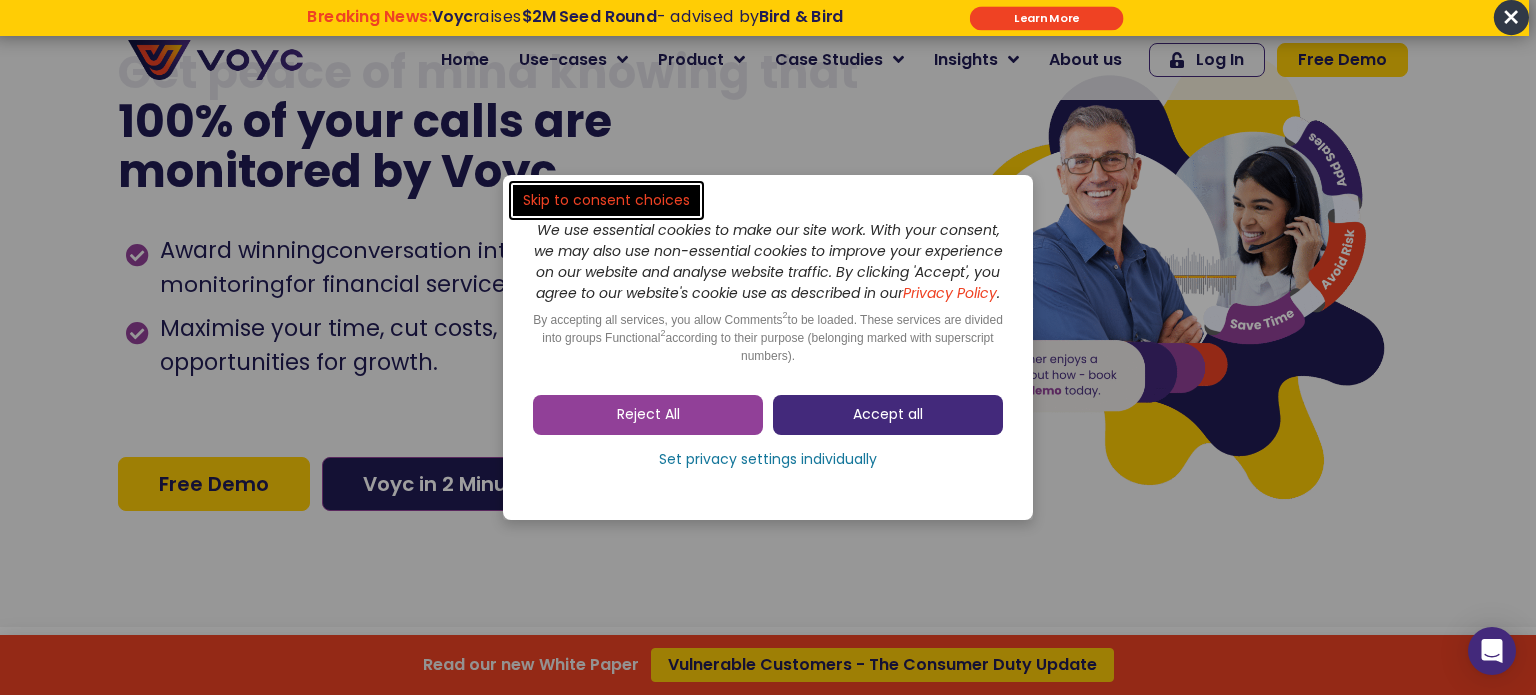 click on "Accept all" at bounding box center (888, 415) 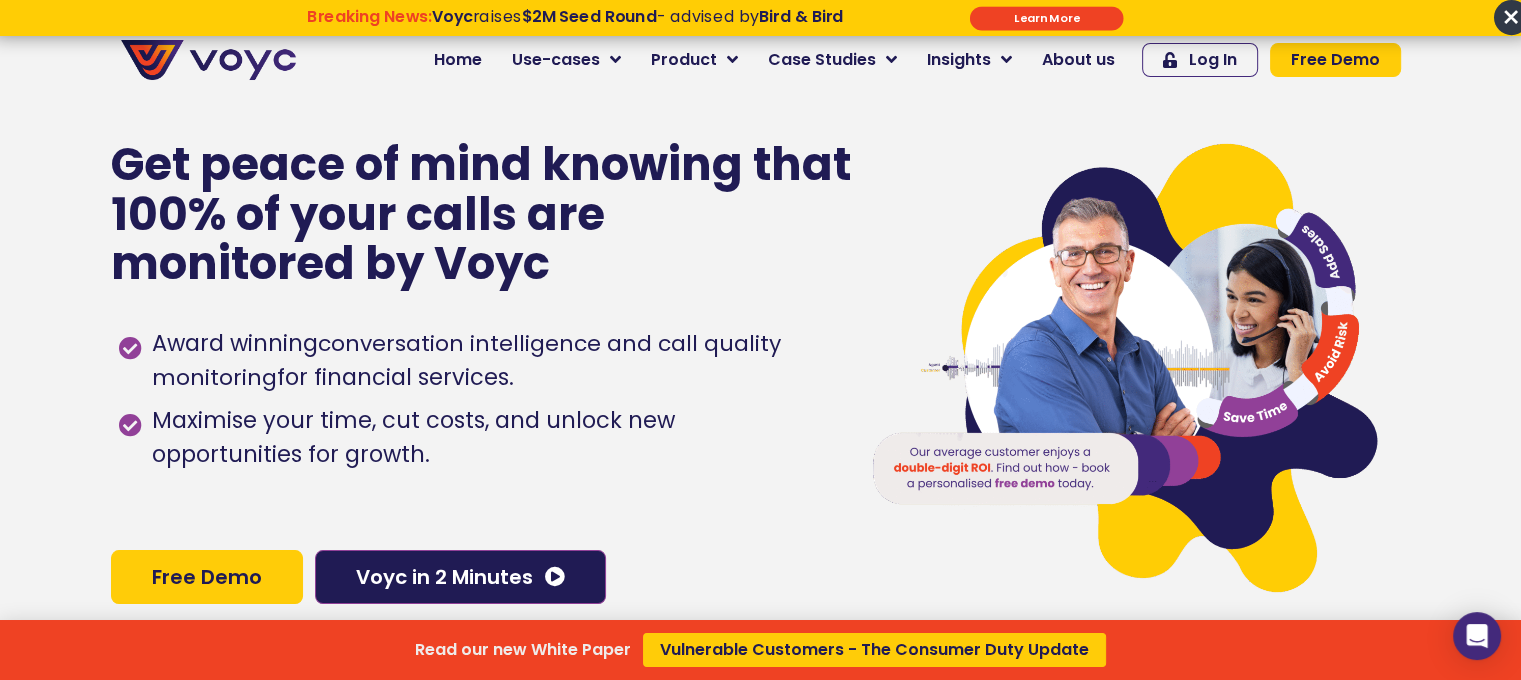 scroll, scrollTop: 0, scrollLeft: 0, axis: both 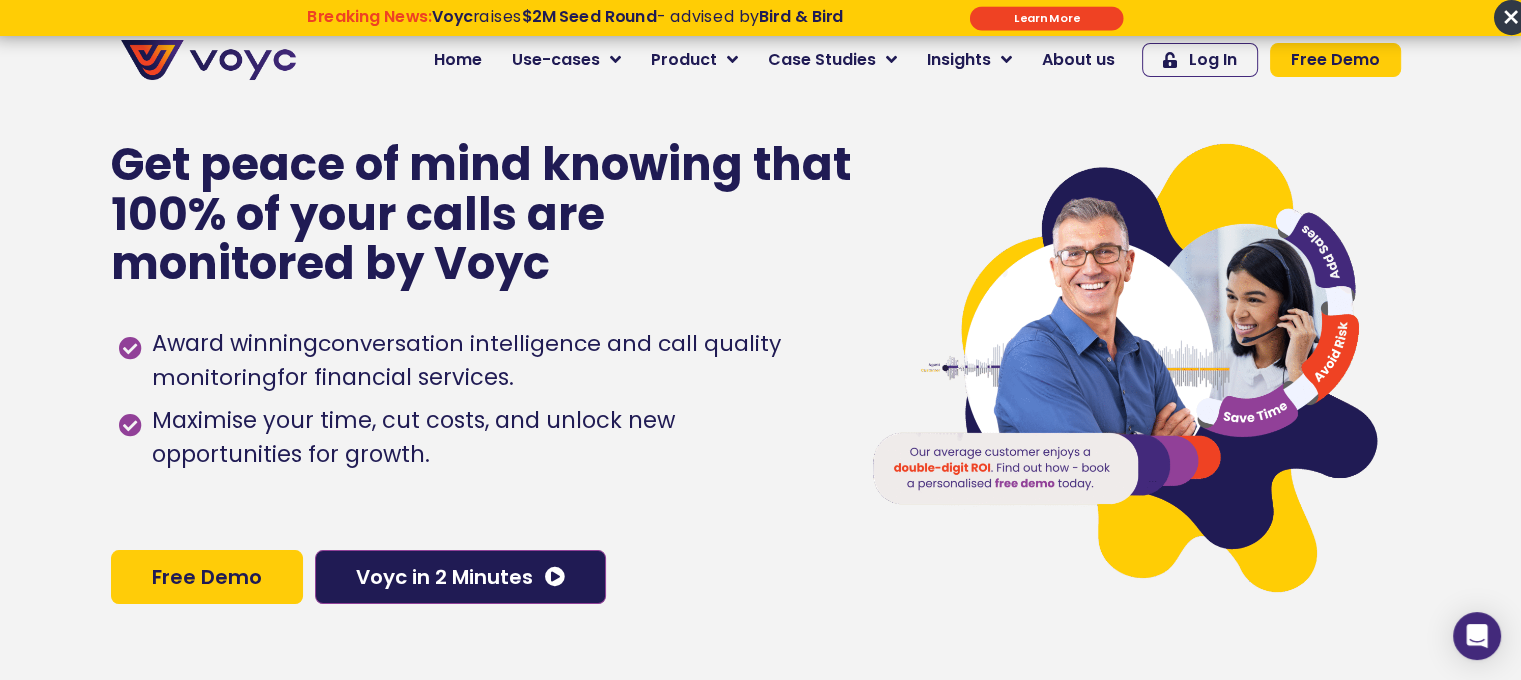 click at bounding box center (615, 60) 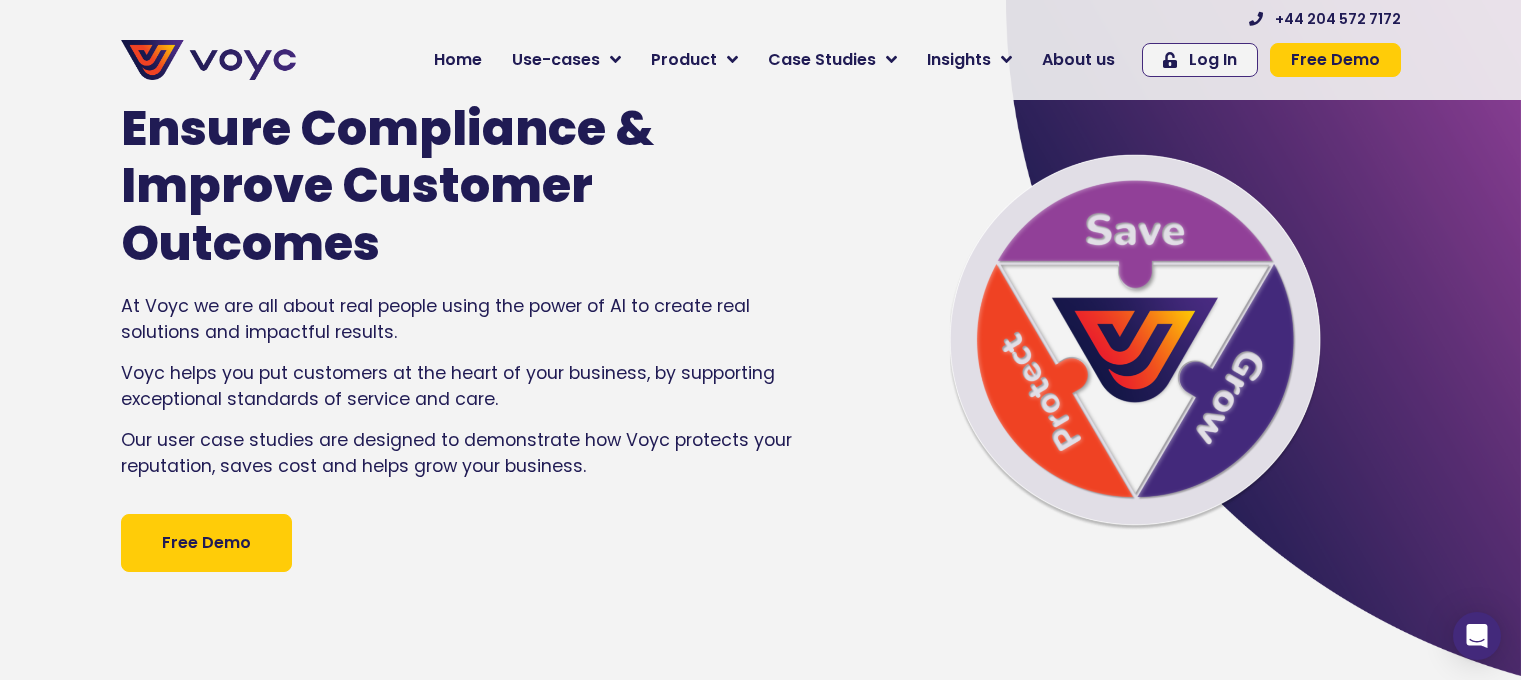 scroll, scrollTop: 0, scrollLeft: 0, axis: both 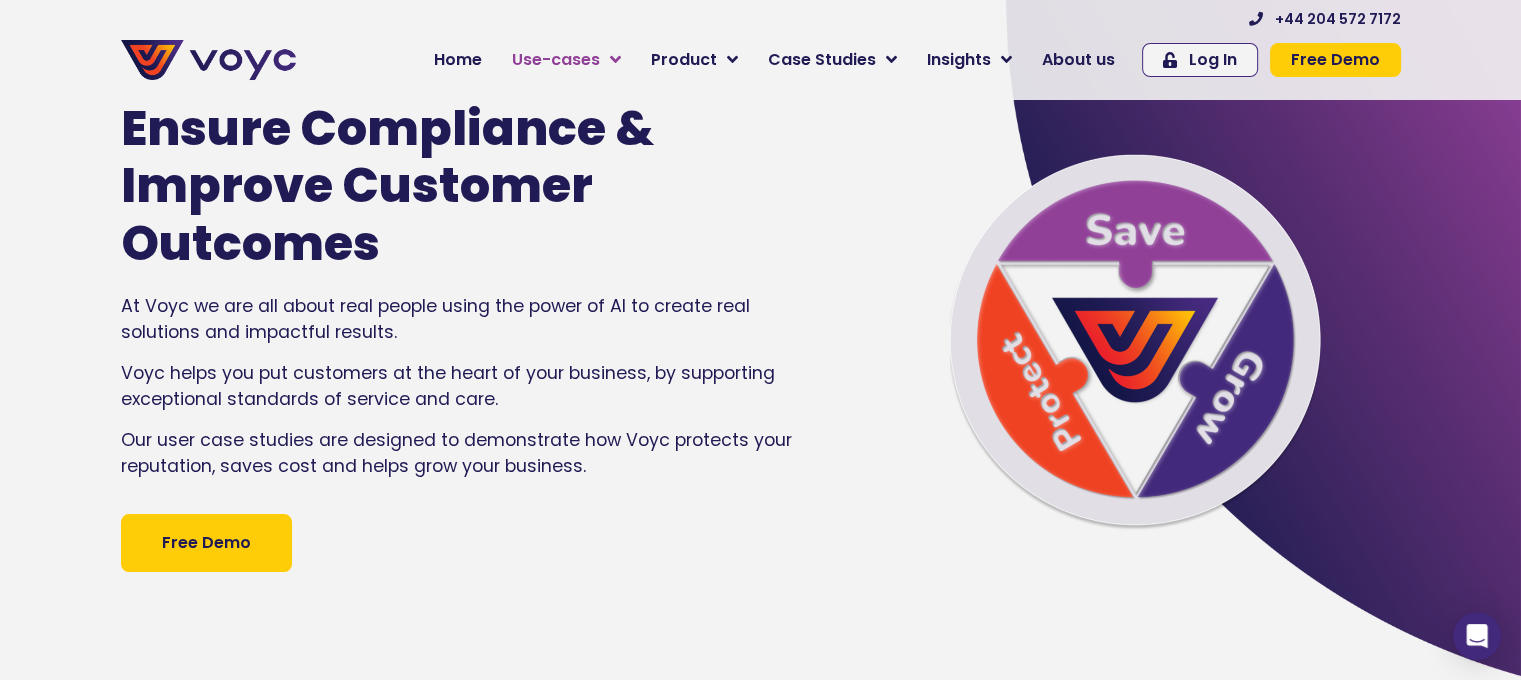 click at bounding box center [615, 60] 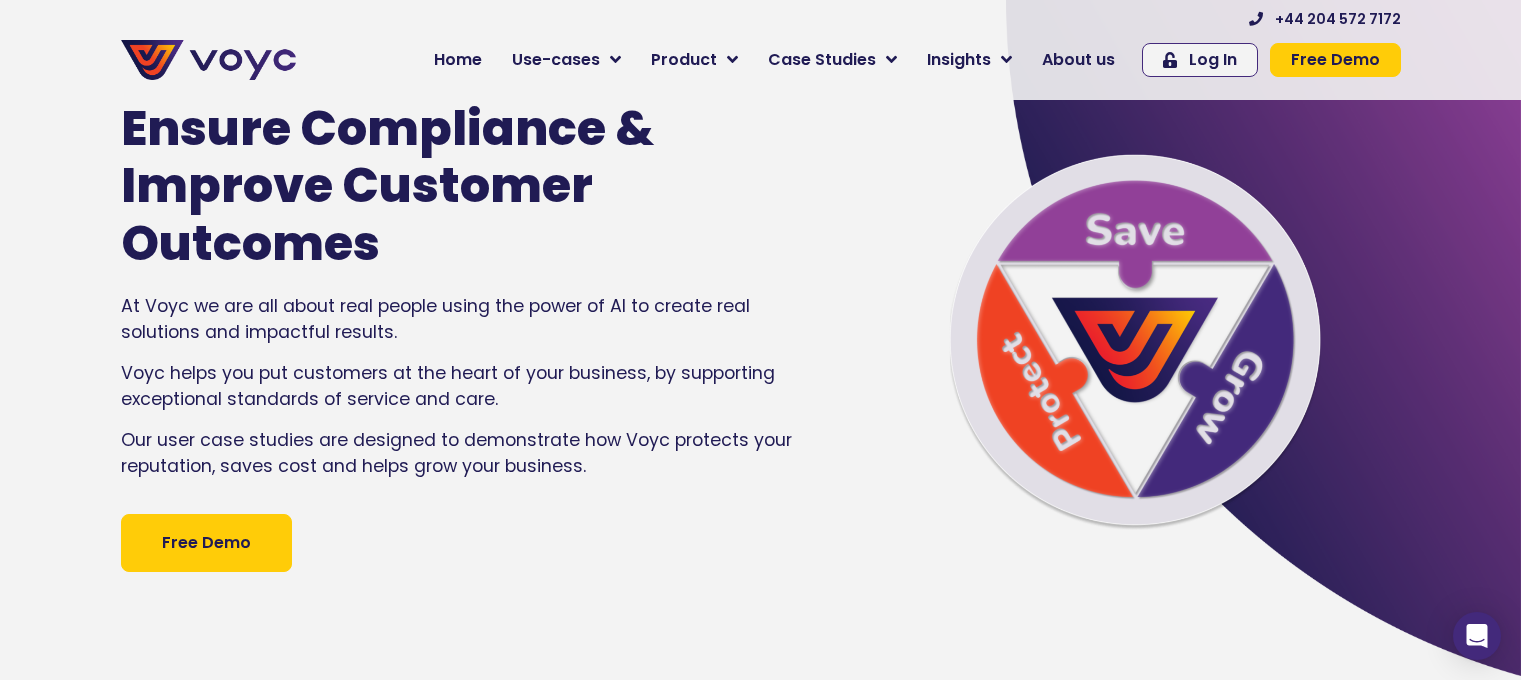 scroll, scrollTop: 0, scrollLeft: 0, axis: both 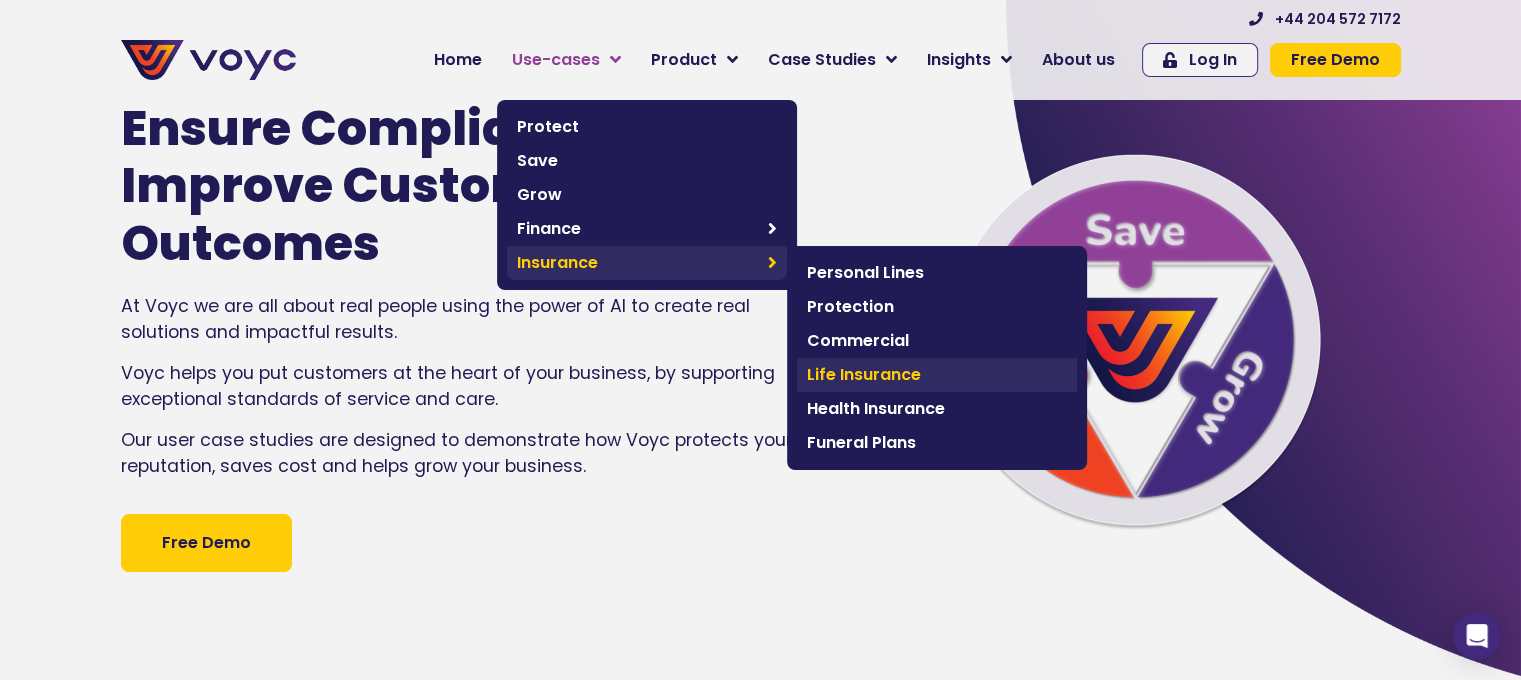 click on "Life Insurance" at bounding box center [937, 375] 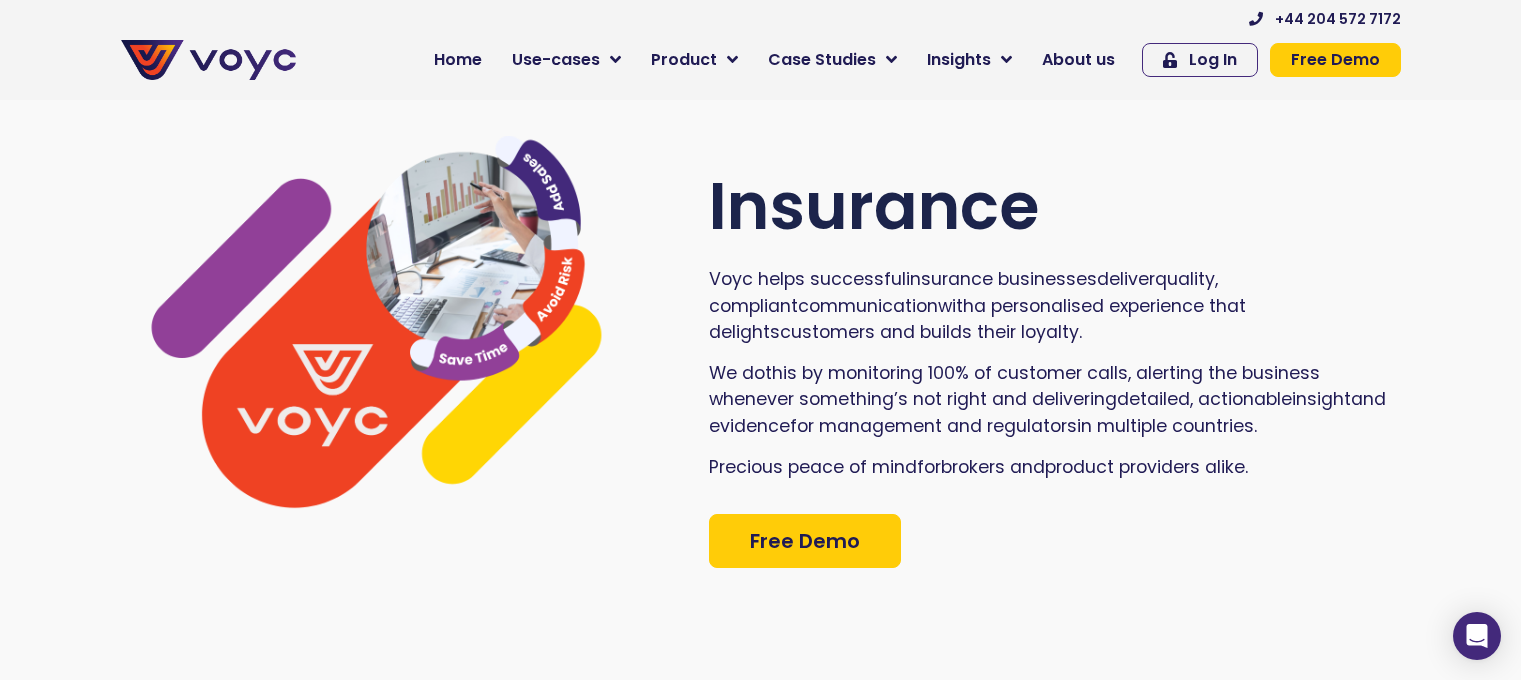 scroll, scrollTop: 2488, scrollLeft: 0, axis: vertical 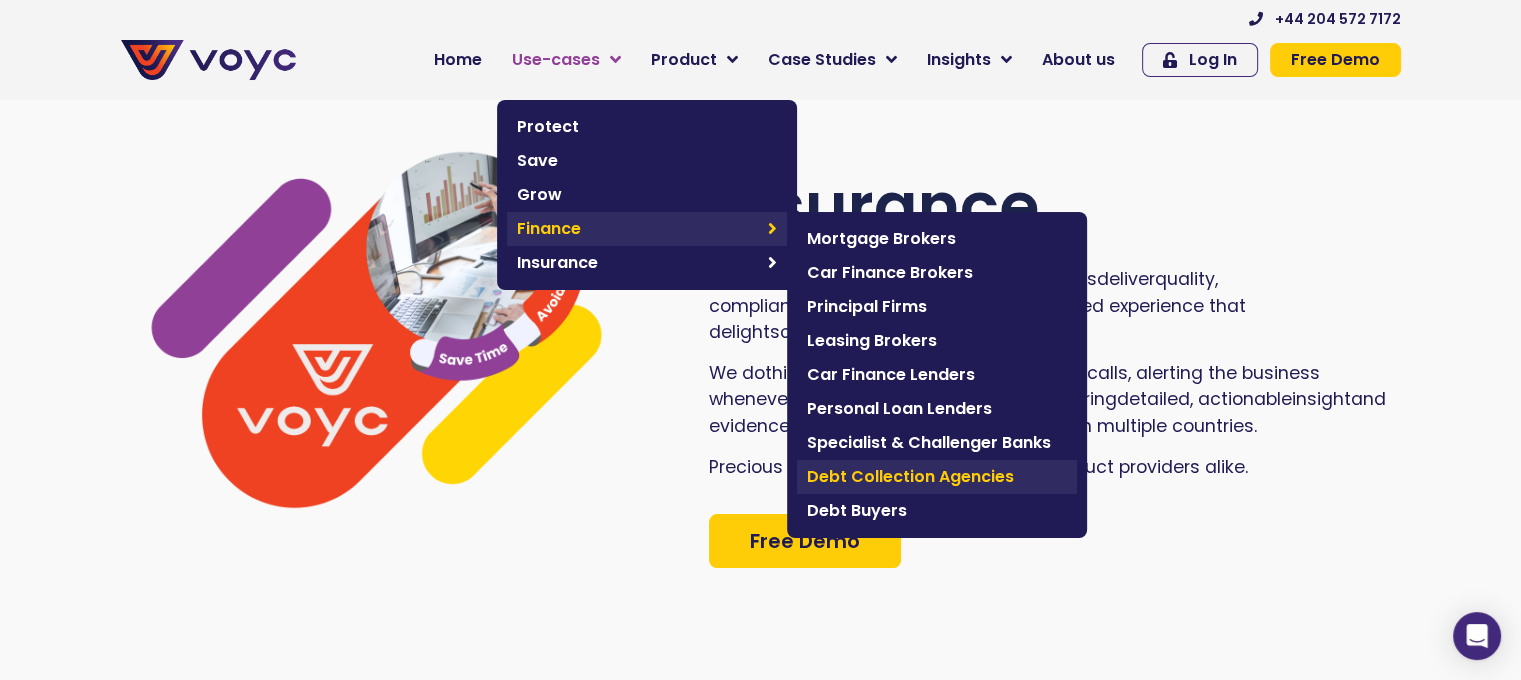 click on "Debt Collection Agencies" at bounding box center (937, 477) 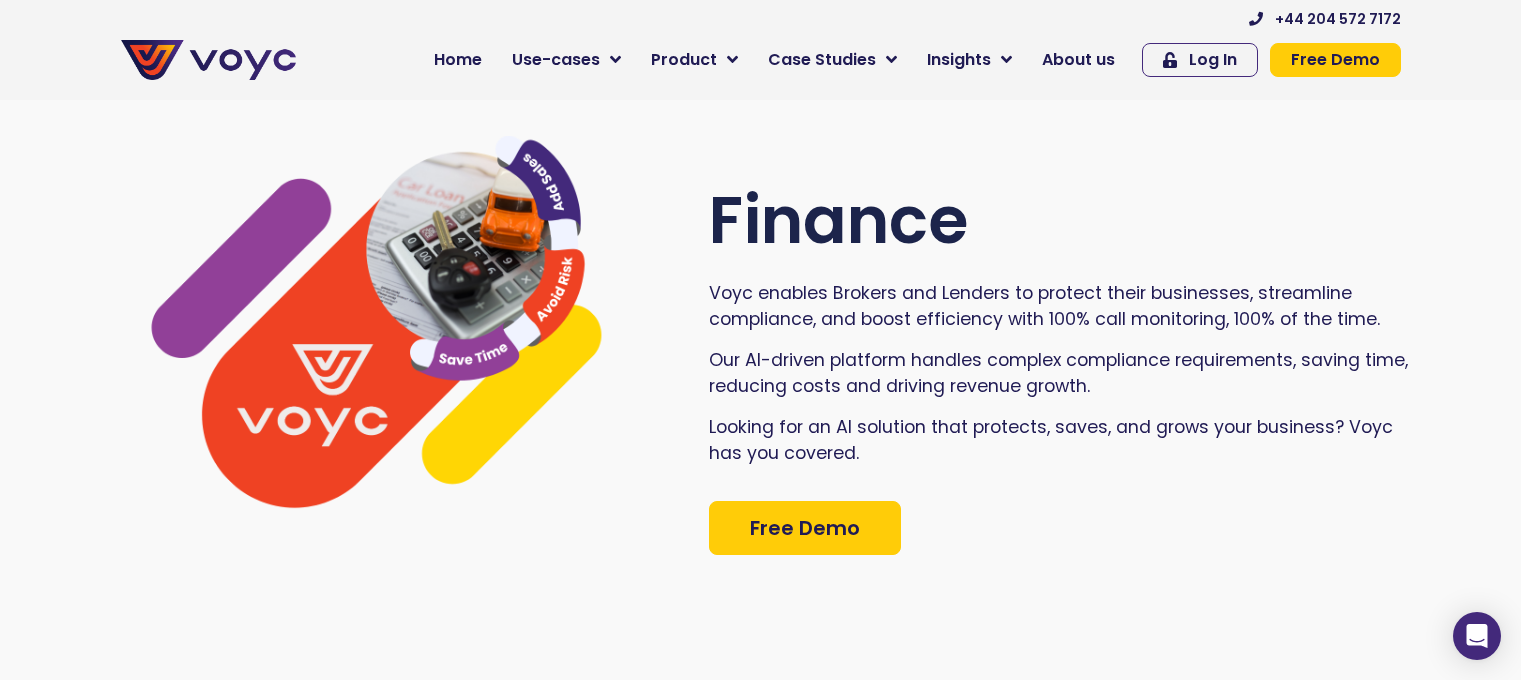 scroll, scrollTop: 3105, scrollLeft: 0, axis: vertical 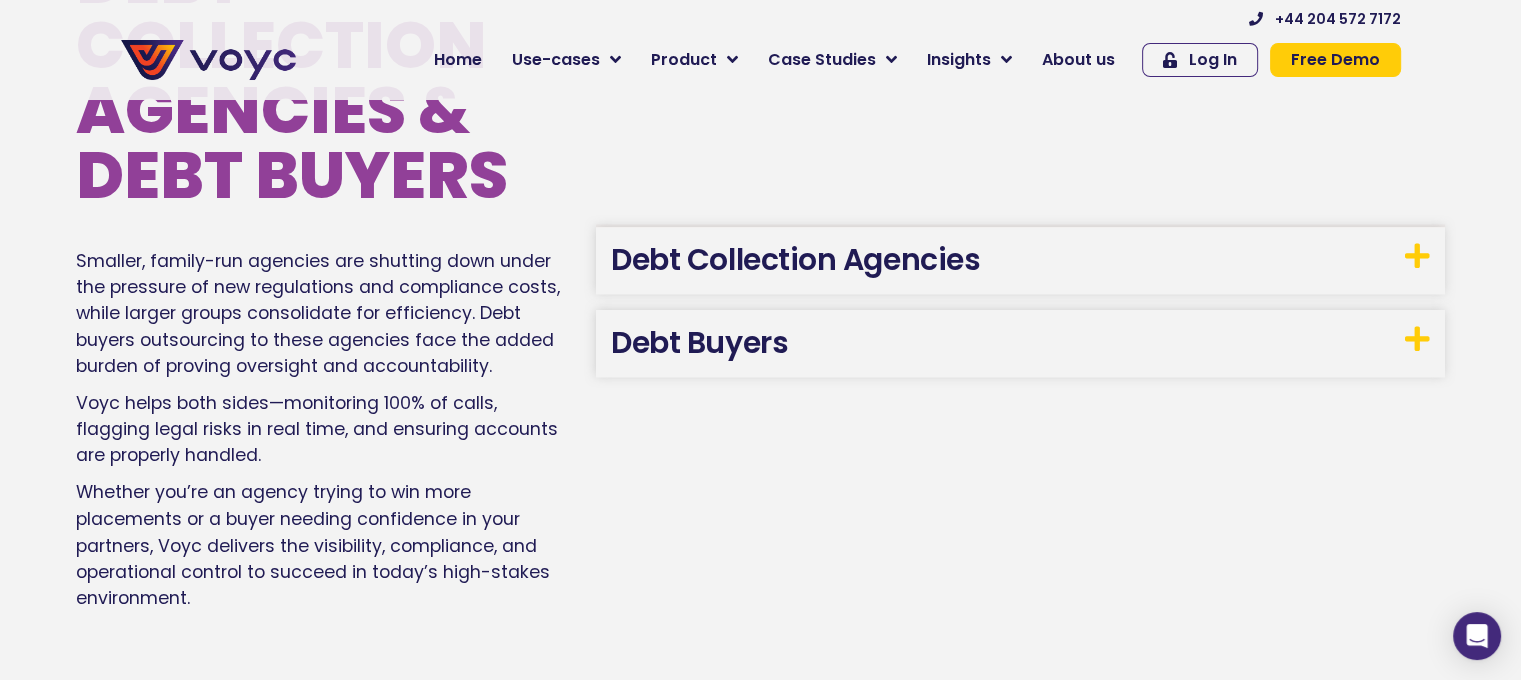 click on "Debt Buyers" at bounding box center (699, 342) 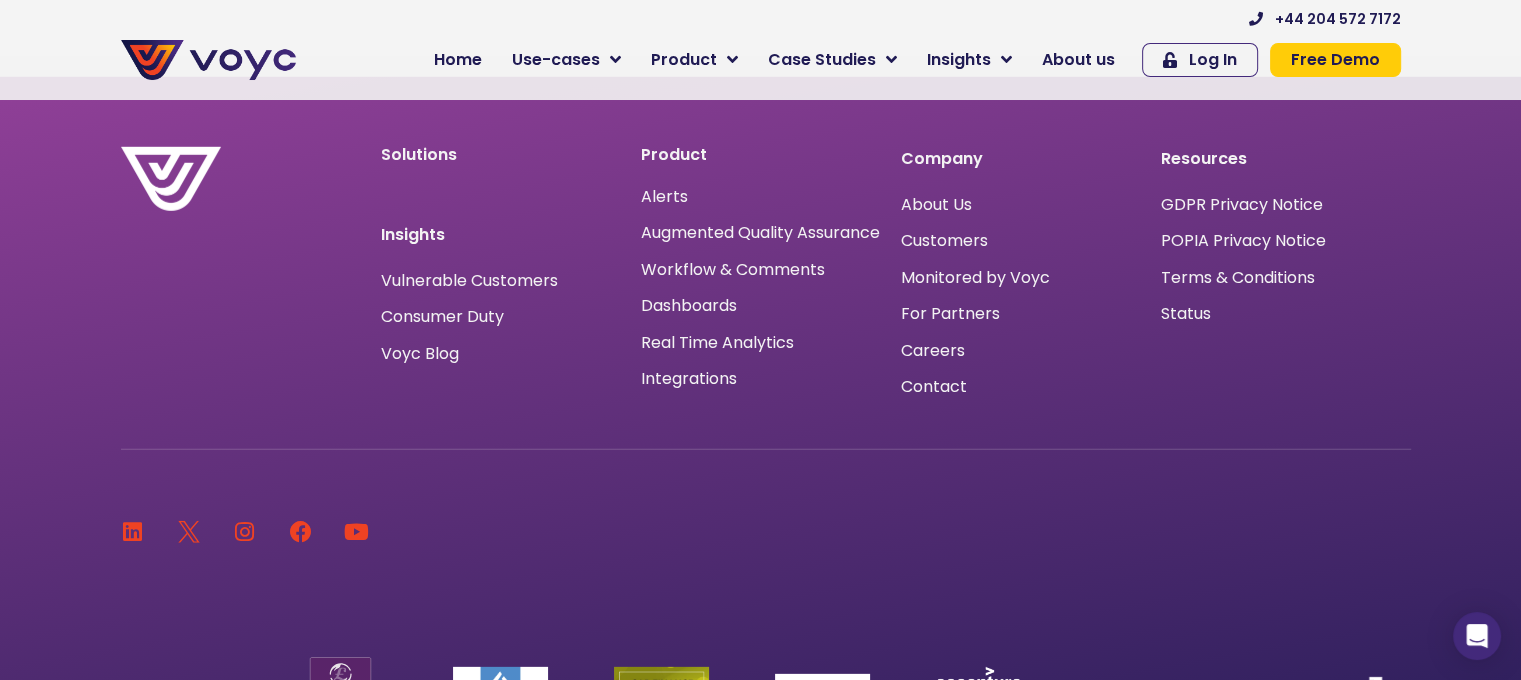 scroll, scrollTop: 5900, scrollLeft: 0, axis: vertical 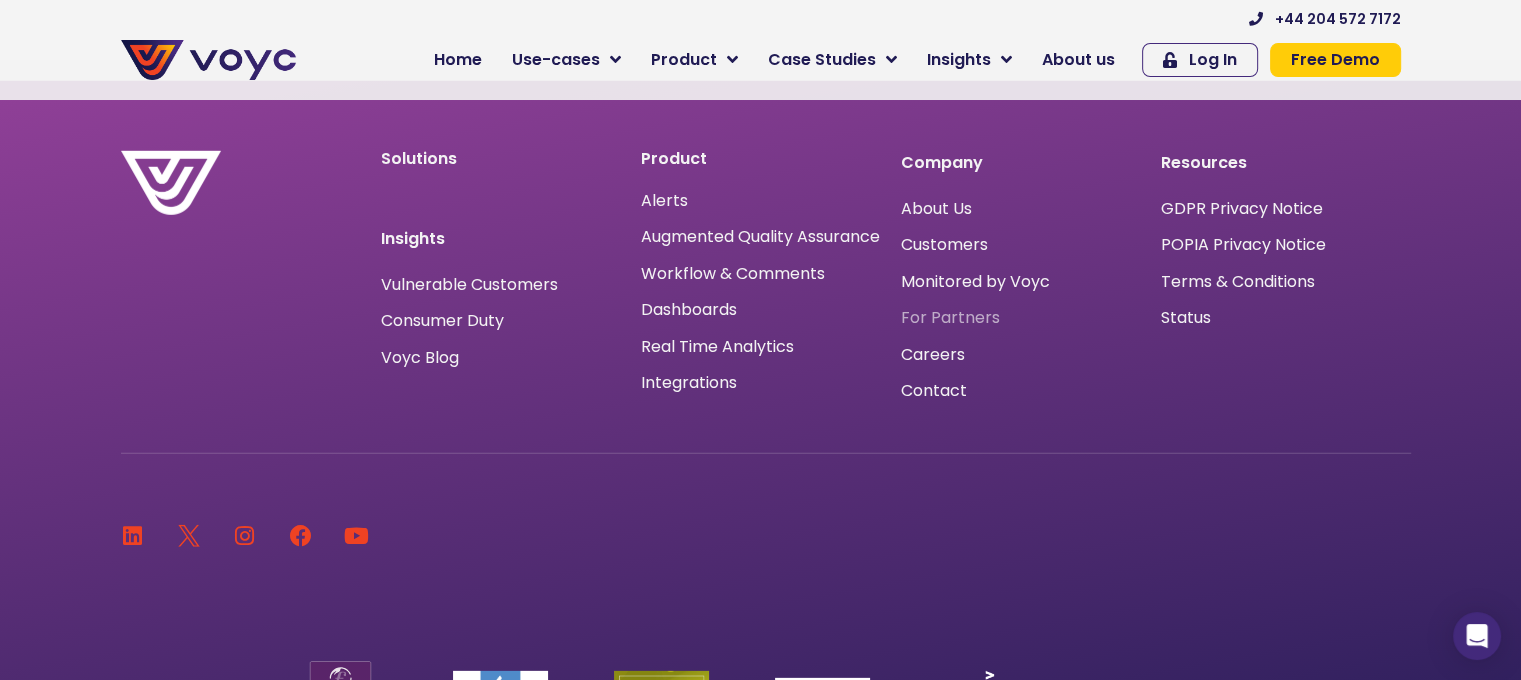 click on "For Partners" at bounding box center (950, 318) 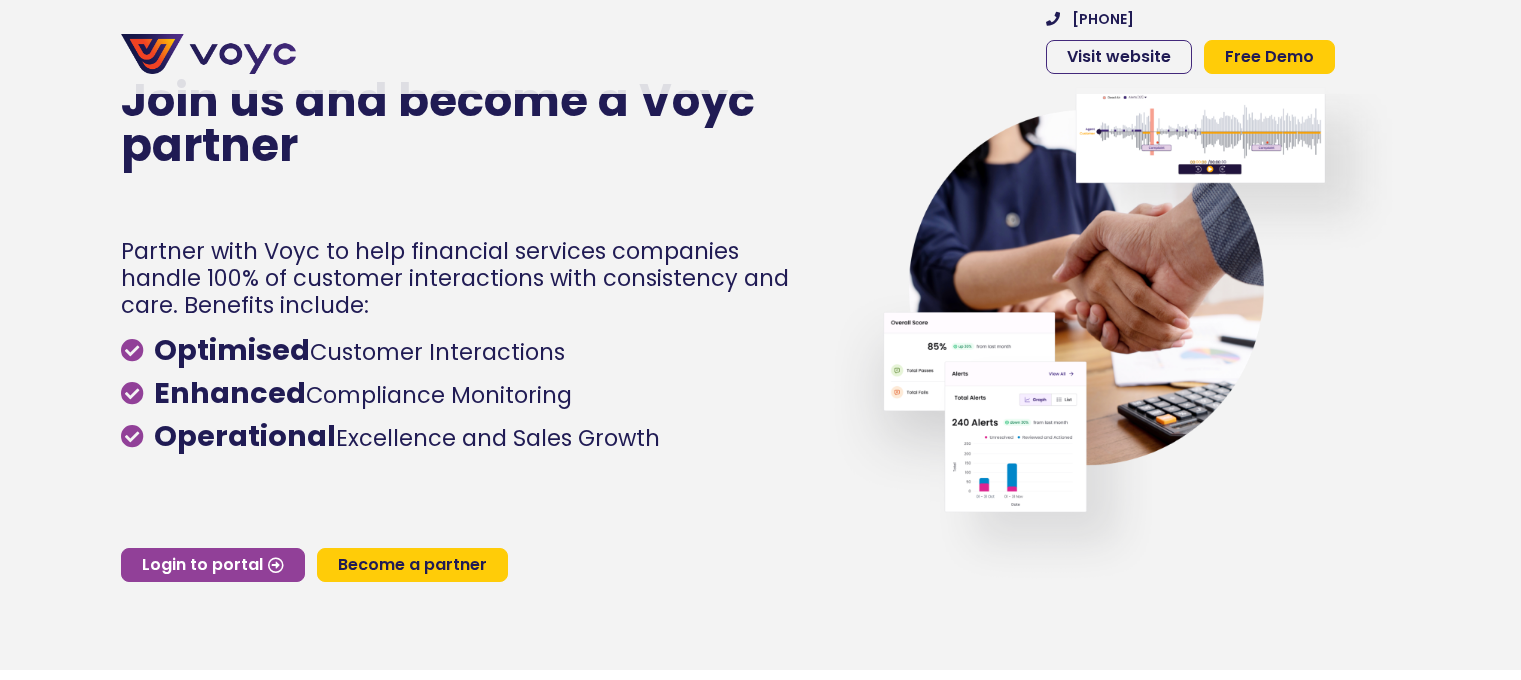 scroll, scrollTop: 0, scrollLeft: 0, axis: both 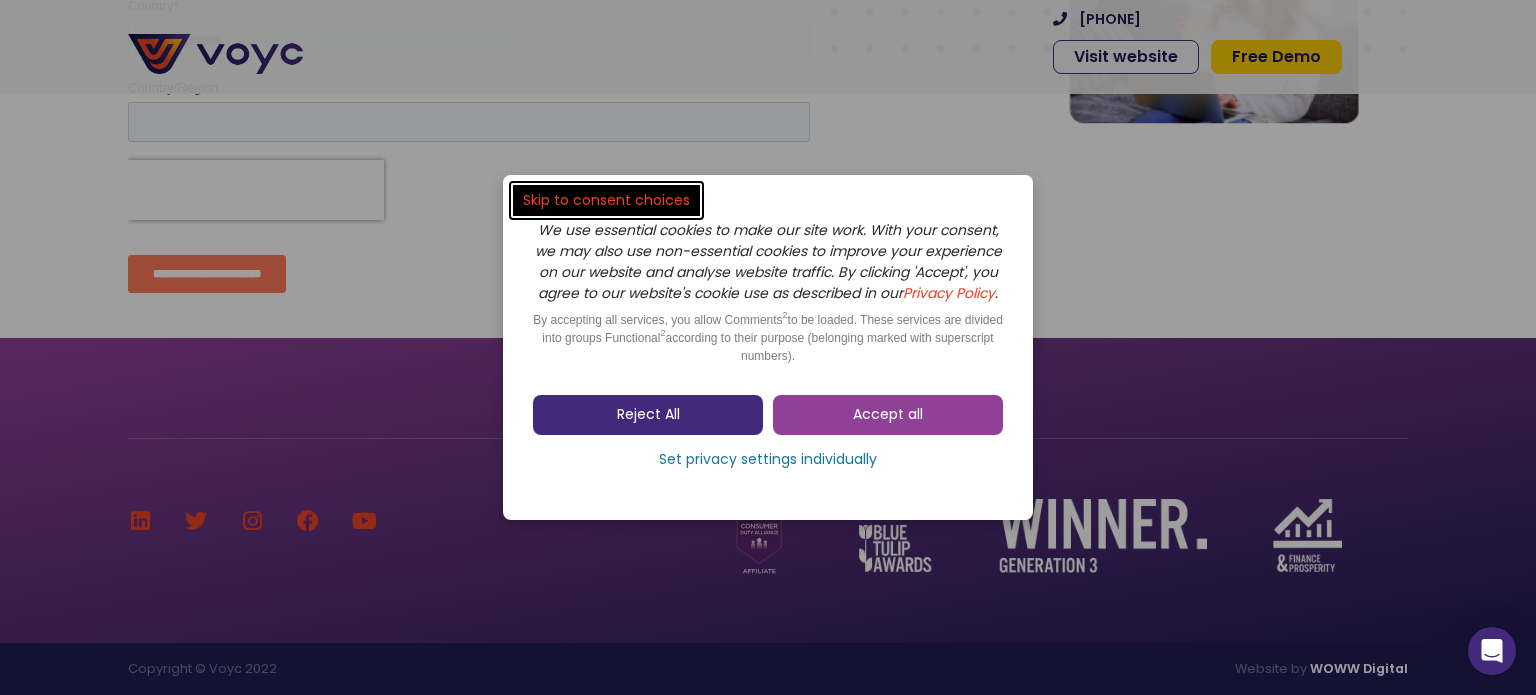 click on "Reject All" at bounding box center [648, 415] 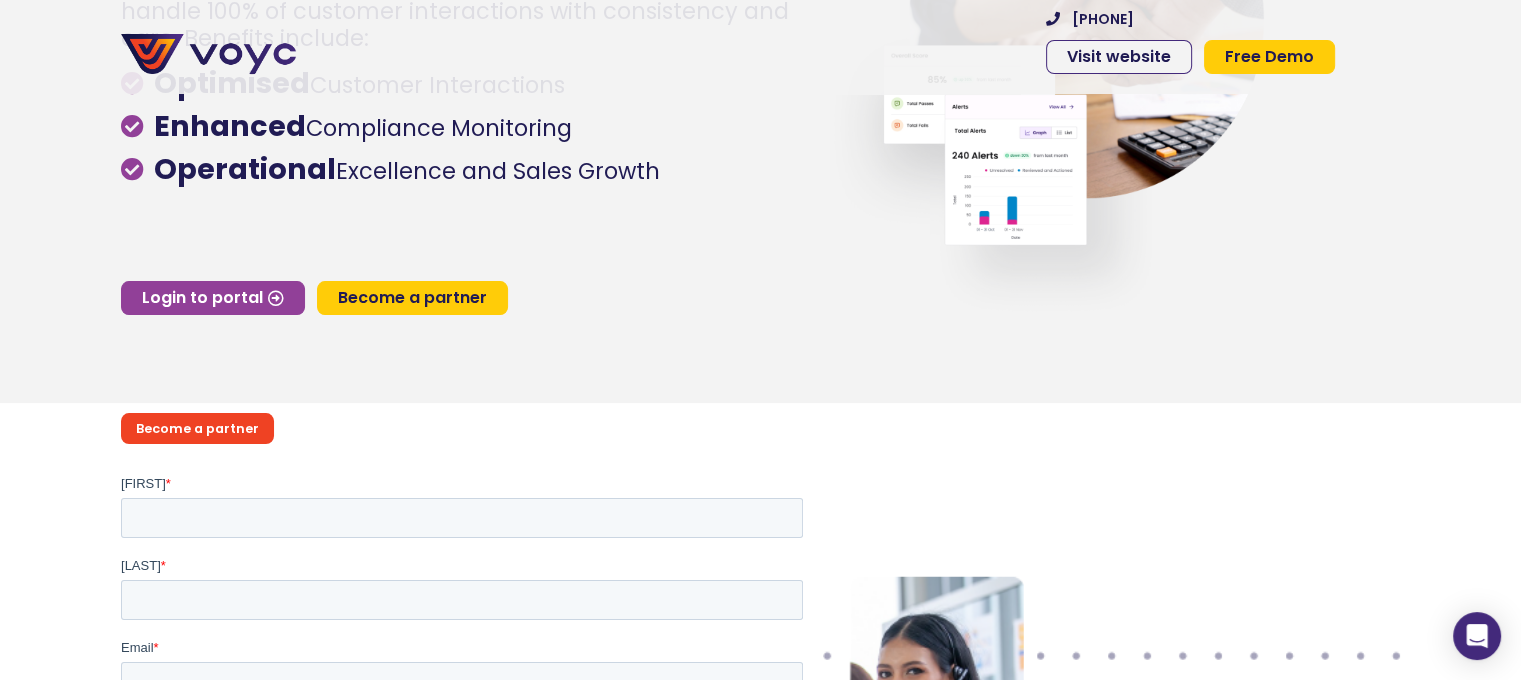 scroll, scrollTop: 0, scrollLeft: 0, axis: both 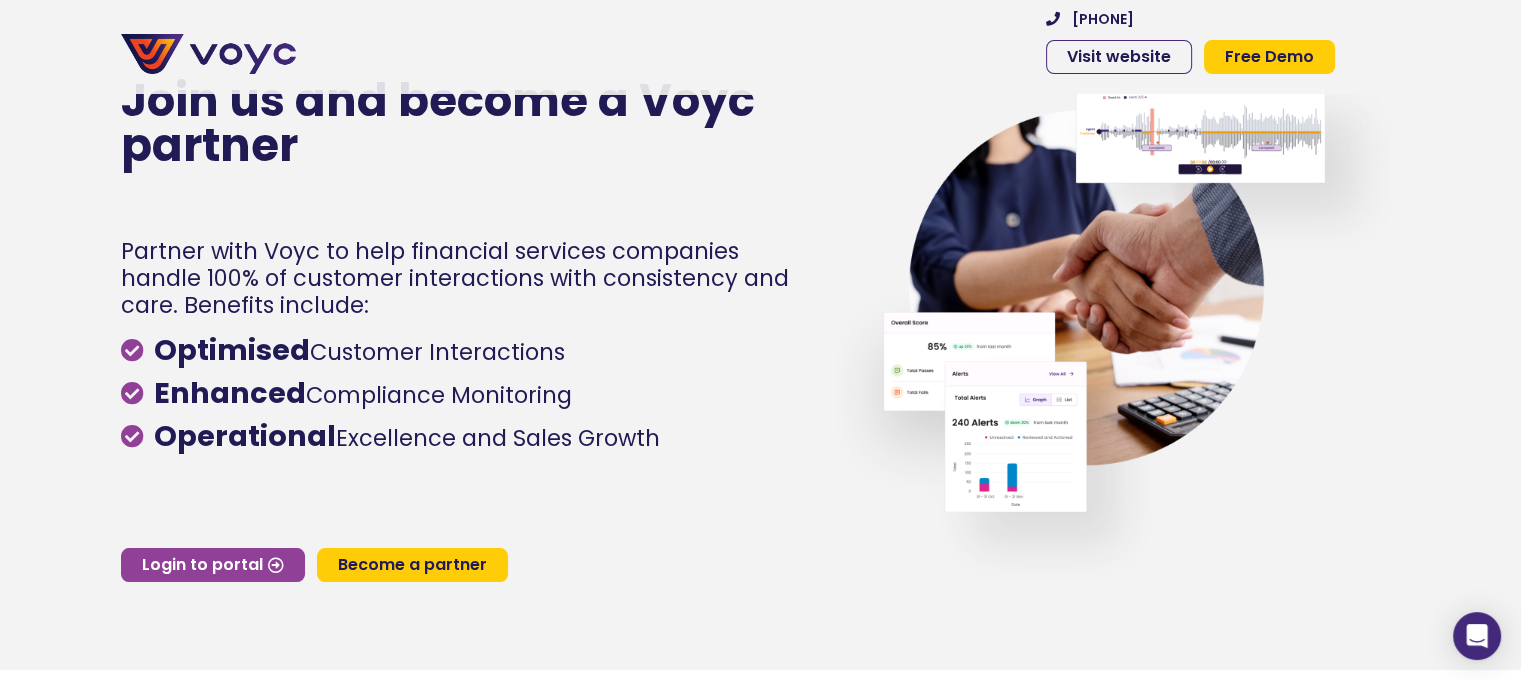 click at bounding box center [208, 54] 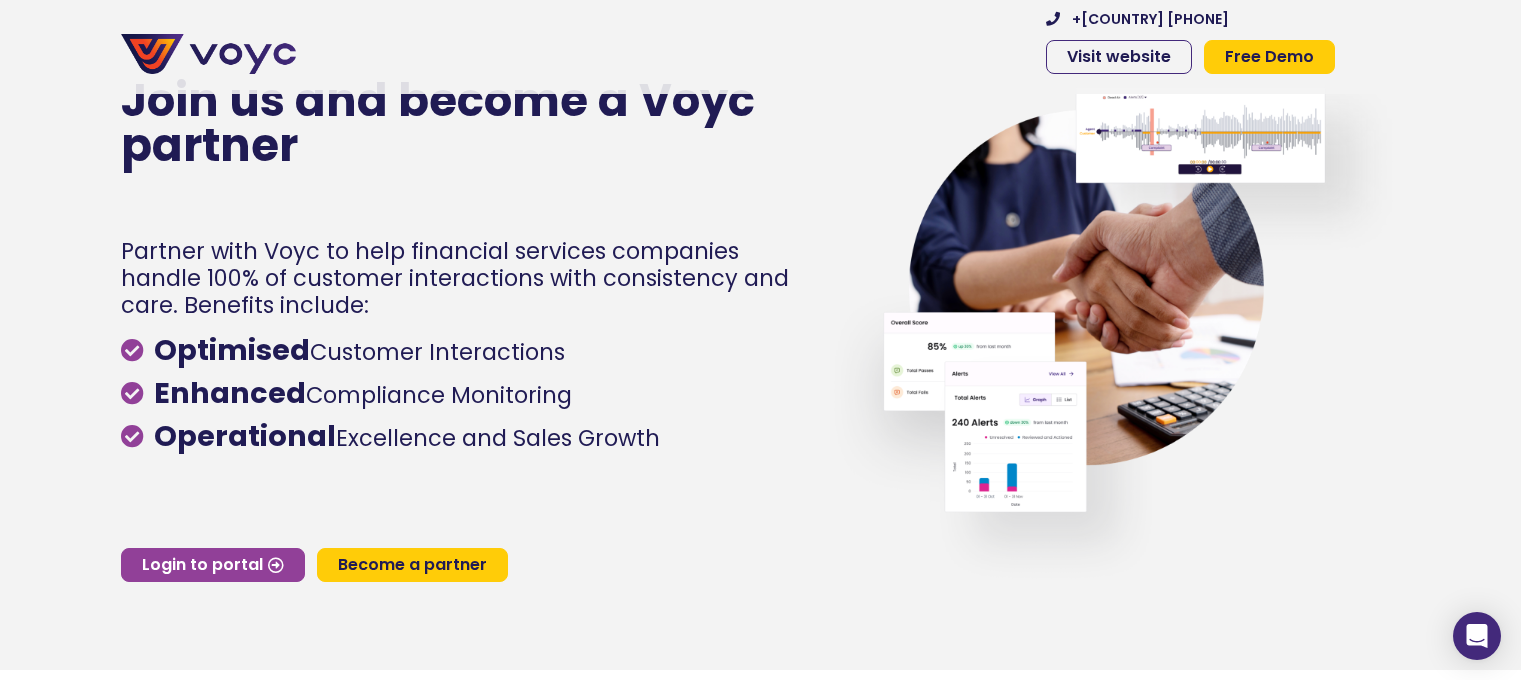 scroll, scrollTop: 0, scrollLeft: 0, axis: both 